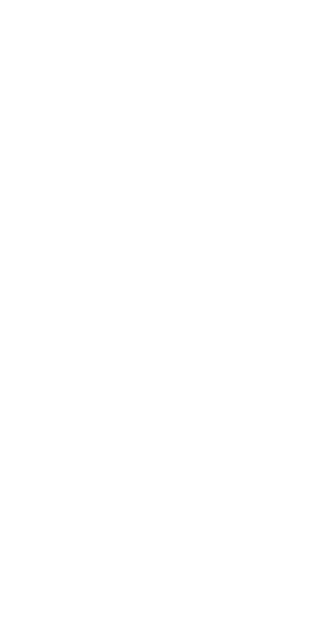 scroll, scrollTop: 0, scrollLeft: 0, axis: both 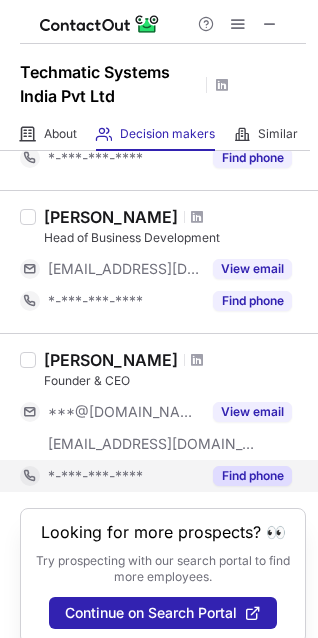 click on "Find phone" at bounding box center [252, 476] 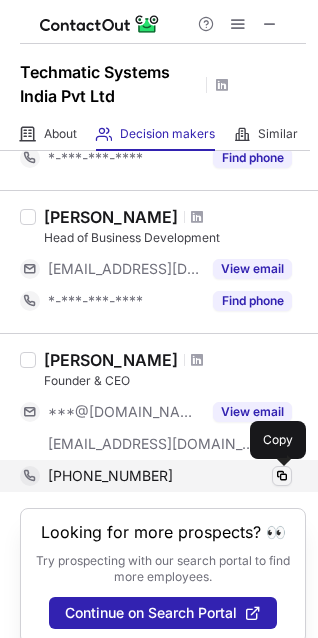 click at bounding box center (282, 476) 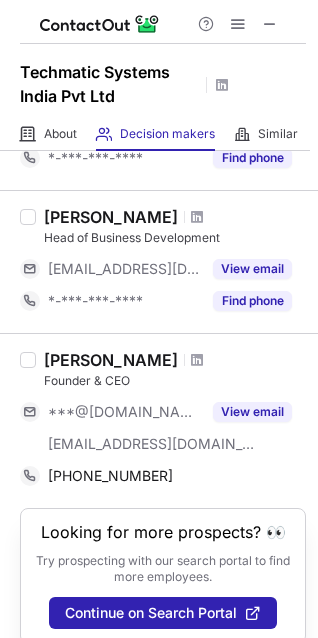 drag, startPoint x: 176, startPoint y: 362, endPoint x: 47, endPoint y: 362, distance: 129 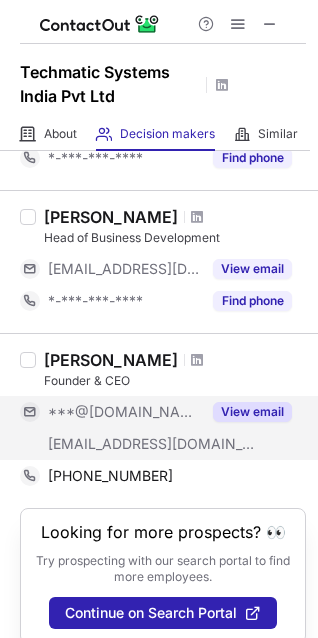 click on "View email" at bounding box center [252, 412] 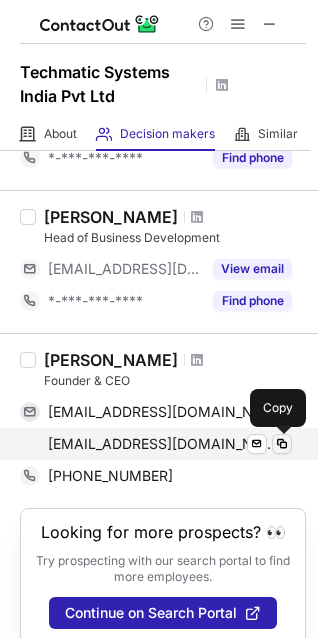 click at bounding box center (282, 444) 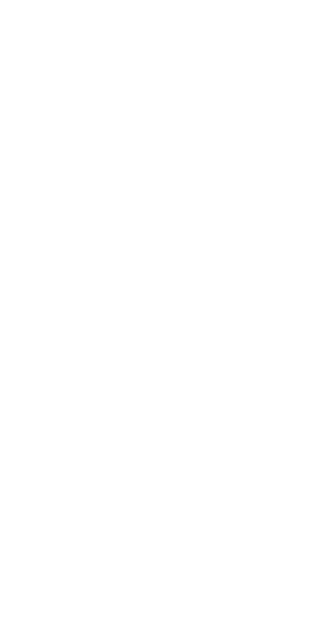 scroll, scrollTop: 0, scrollLeft: 0, axis: both 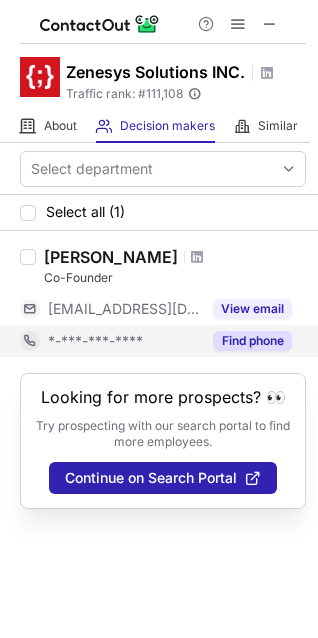click on "Find phone" at bounding box center (252, 341) 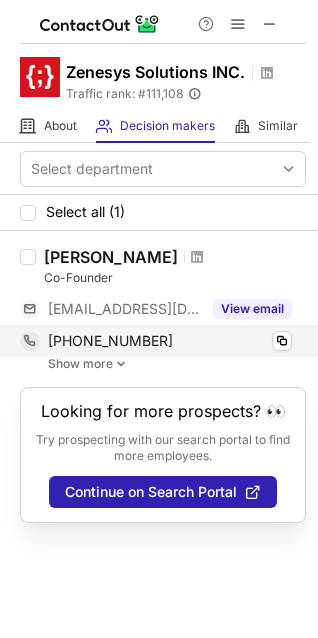 click on "+16077683286 Copy" at bounding box center (156, 341) 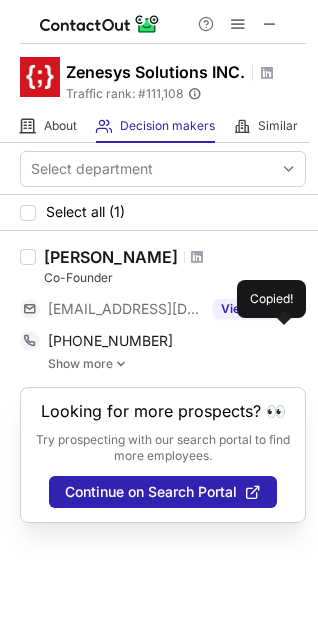 click on "Show more" at bounding box center (177, 364) 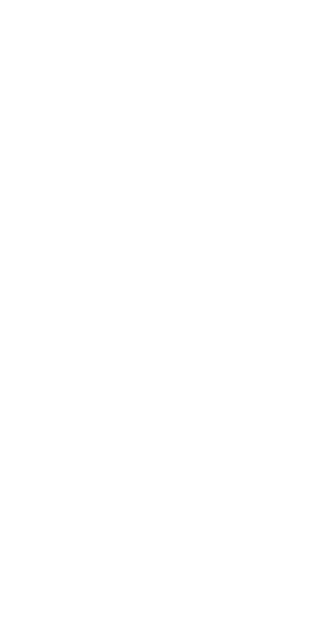 scroll, scrollTop: 0, scrollLeft: 0, axis: both 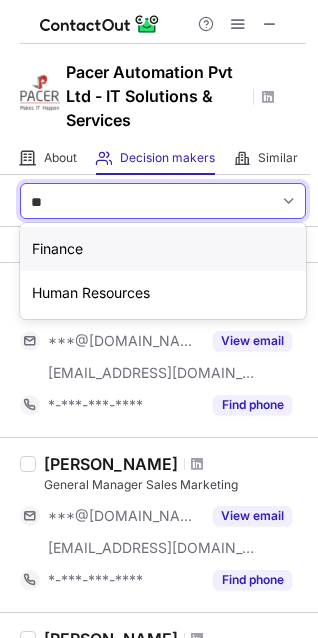type on "*" 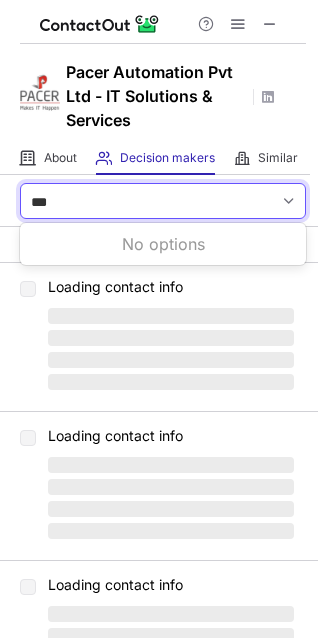 type on "***" 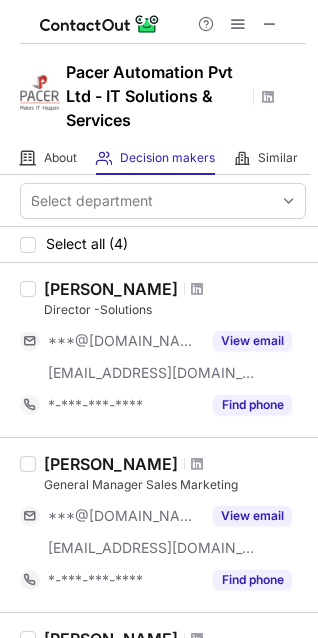 type 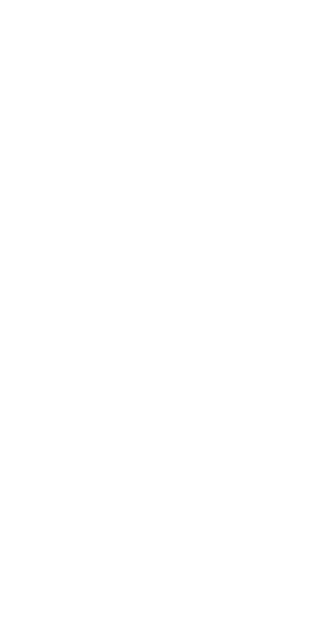 scroll, scrollTop: 0, scrollLeft: 0, axis: both 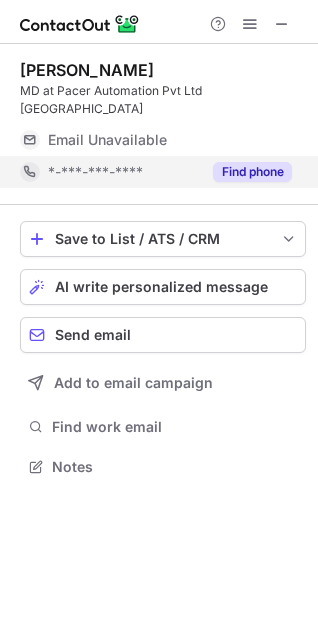click on "Find phone" at bounding box center (252, 172) 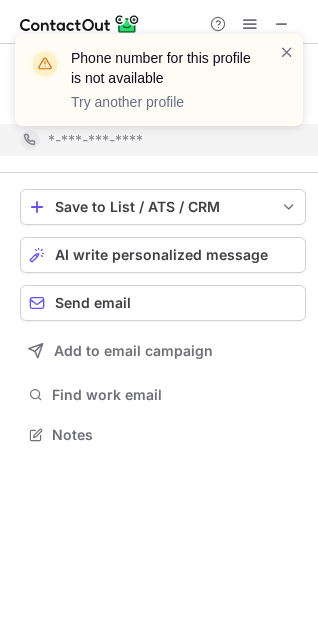 scroll, scrollTop: 403, scrollLeft: 318, axis: both 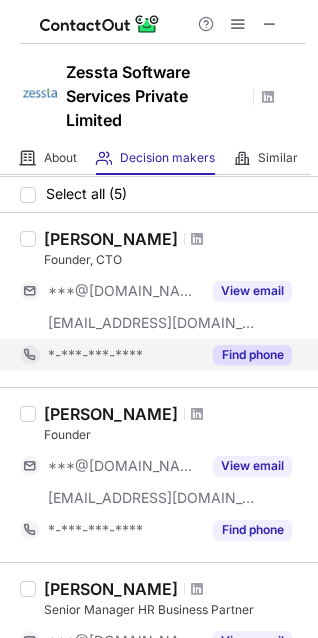 click on "Find phone" at bounding box center [252, 355] 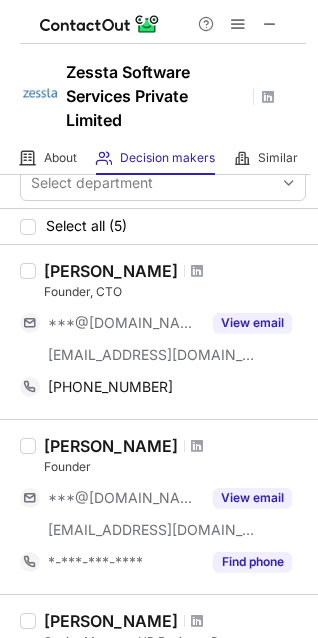 scroll, scrollTop: 12, scrollLeft: 0, axis: vertical 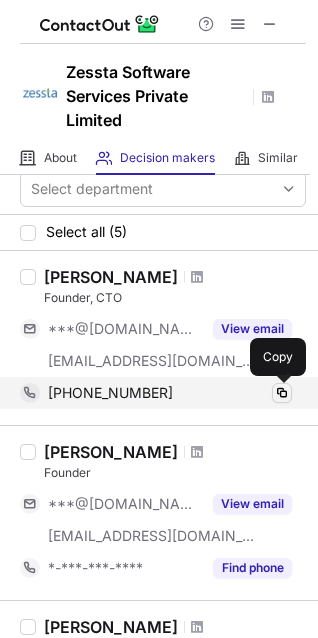 click at bounding box center (282, 393) 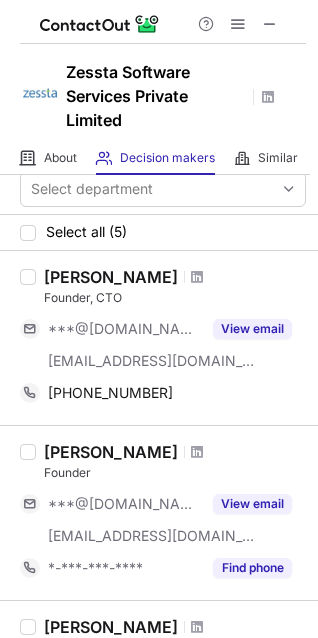 copy on "Siddhartha Chinthapally" 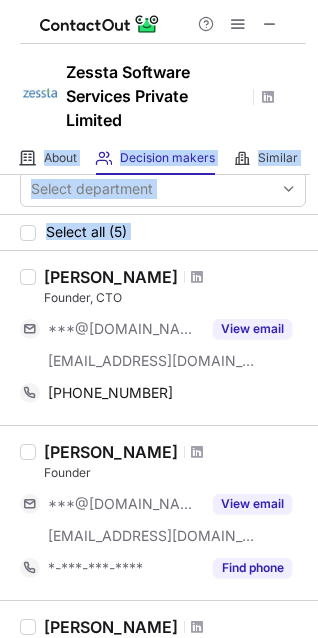 drag, startPoint x: 46, startPoint y: 277, endPoint x: -10, endPoint y: 110, distance: 176.13914 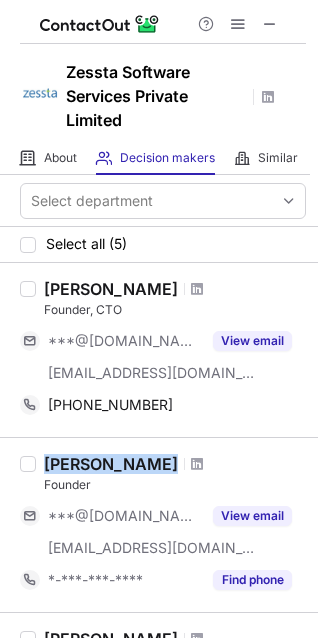 drag, startPoint x: 45, startPoint y: 465, endPoint x: 232, endPoint y: 458, distance: 187.13097 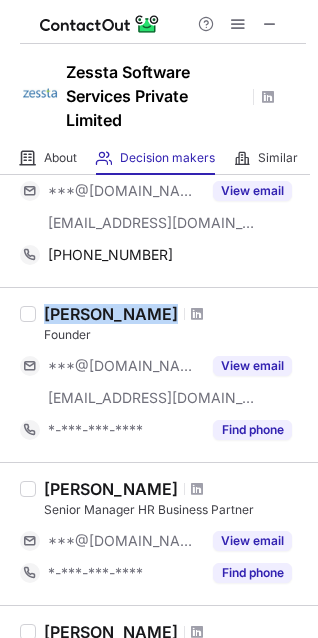 scroll, scrollTop: 165, scrollLeft: 0, axis: vertical 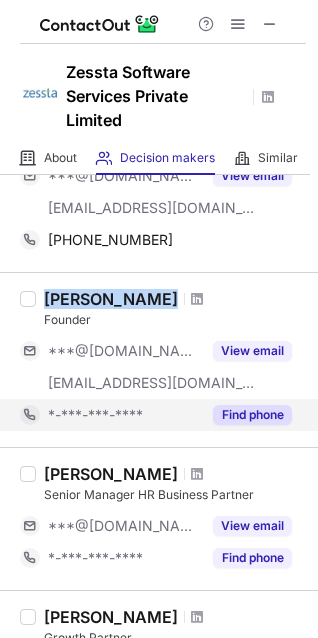 click on "Find phone" at bounding box center (252, 415) 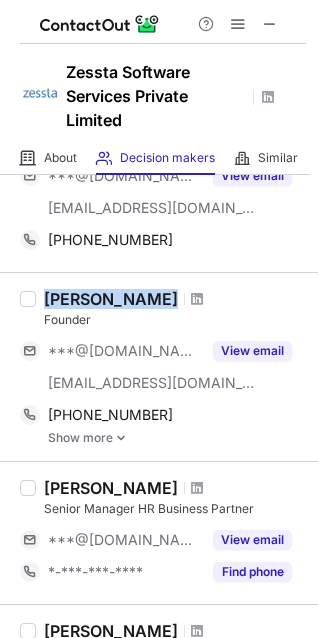click at bounding box center [121, 438] 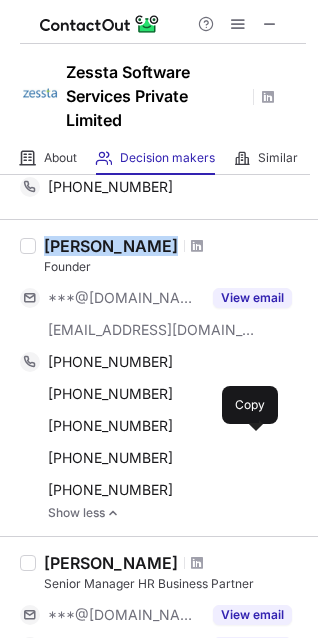 scroll, scrollTop: 253, scrollLeft: 0, axis: vertical 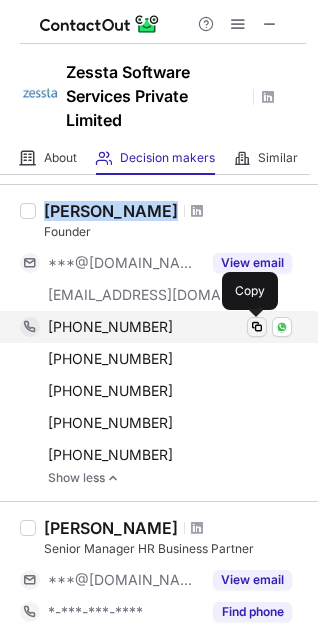 click at bounding box center (257, 327) 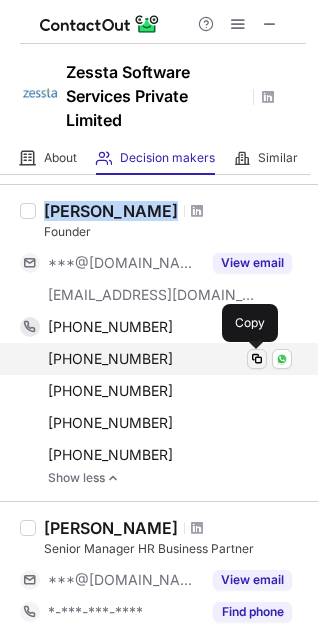 click at bounding box center [257, 359] 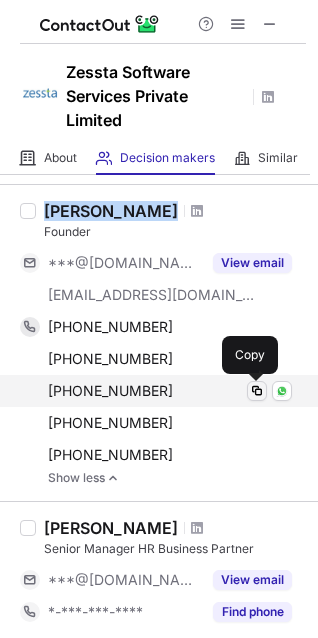 click at bounding box center (257, 391) 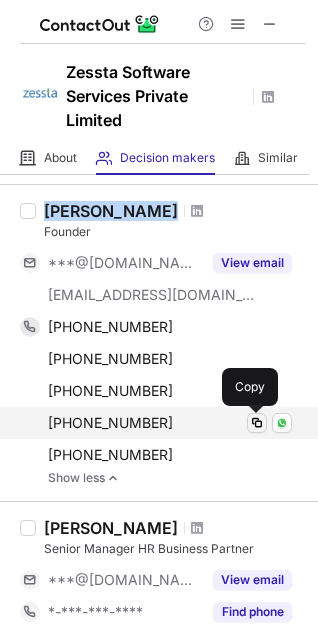 click at bounding box center [257, 423] 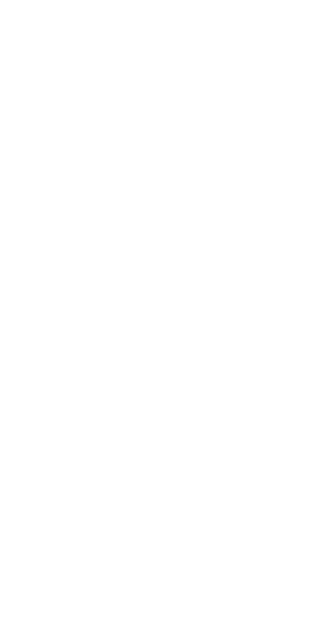 scroll, scrollTop: 0, scrollLeft: 0, axis: both 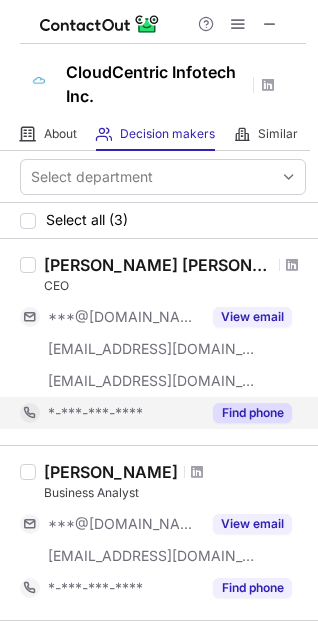 click on "Find phone" at bounding box center [252, 413] 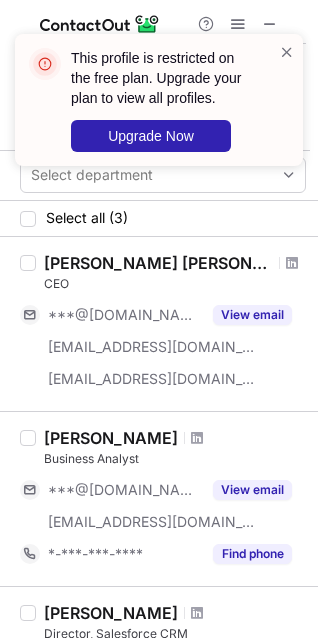 scroll, scrollTop: 0, scrollLeft: 0, axis: both 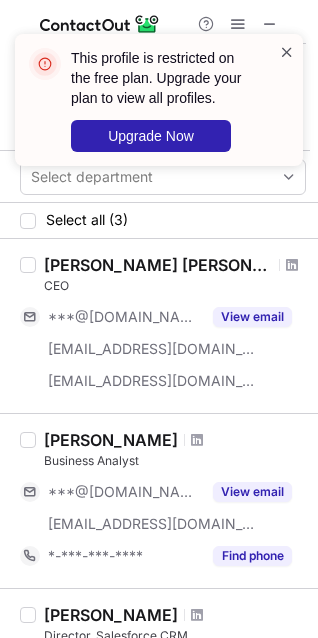 click at bounding box center (287, 52) 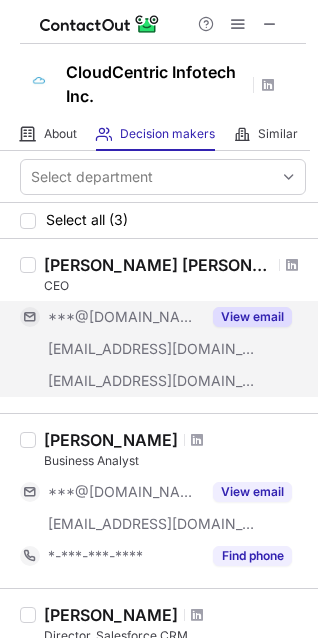 click on "View email" at bounding box center (252, 317) 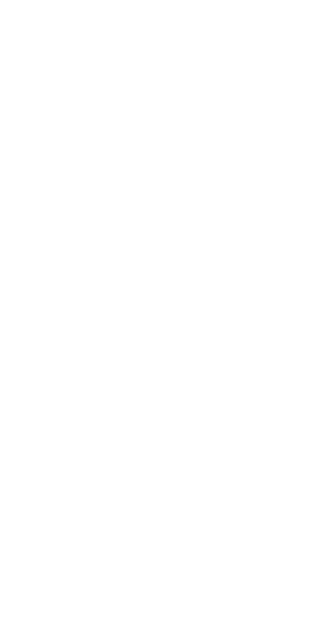 scroll, scrollTop: 0, scrollLeft: 0, axis: both 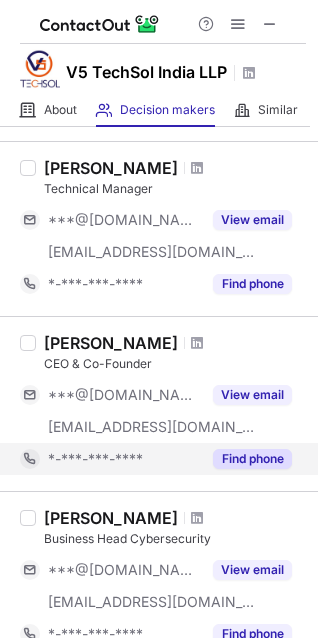 click on "Find phone" at bounding box center [252, 459] 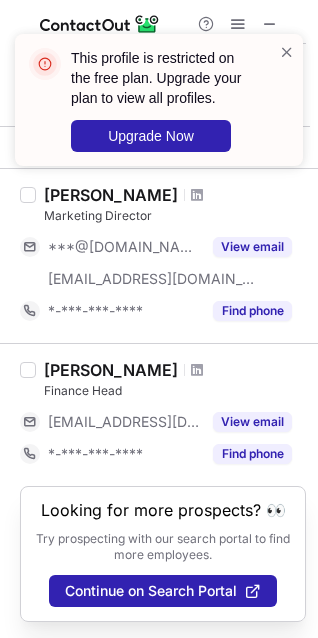 scroll, scrollTop: 908, scrollLeft: 0, axis: vertical 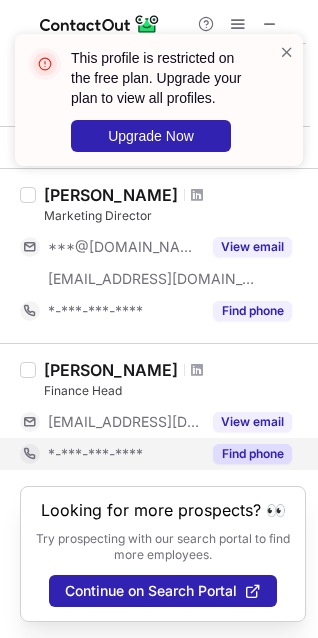 click on "Find phone" at bounding box center [252, 454] 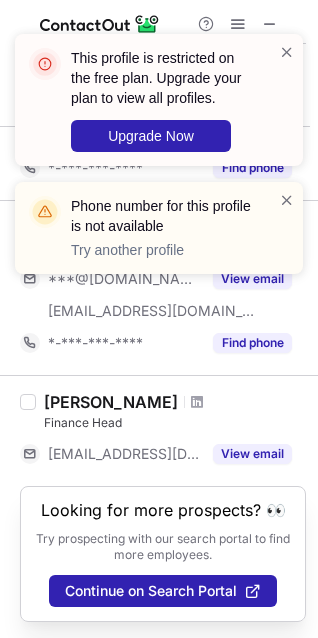 scroll, scrollTop: 876, scrollLeft: 0, axis: vertical 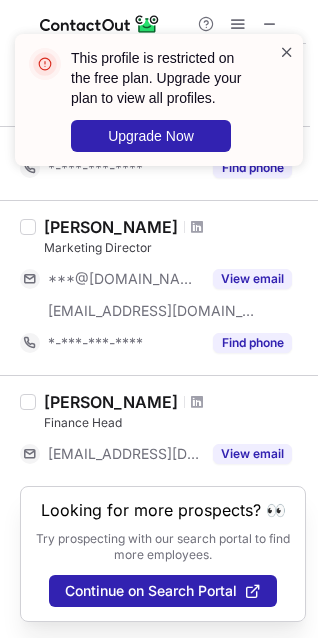 click at bounding box center [287, 52] 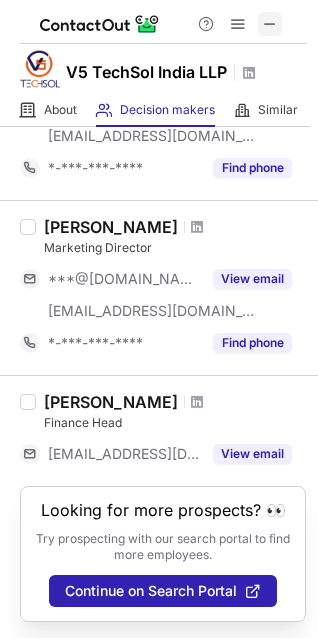 click at bounding box center (270, 24) 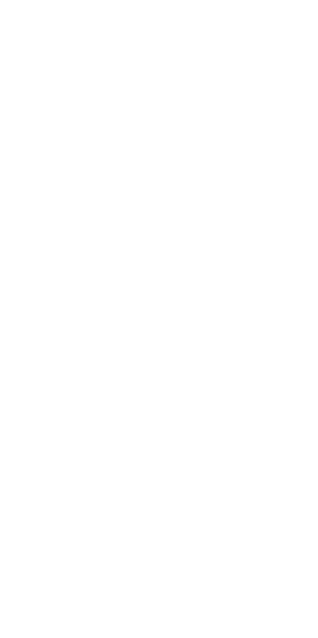 scroll, scrollTop: 0, scrollLeft: 0, axis: both 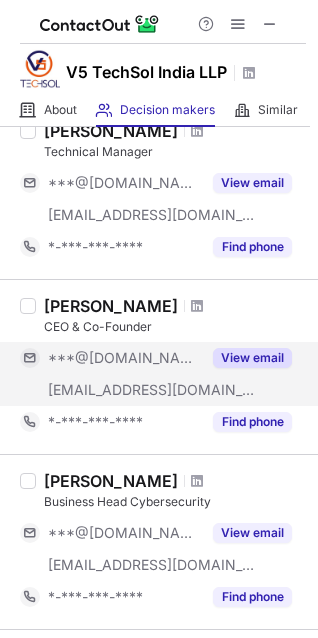 click on "View email" at bounding box center [252, 358] 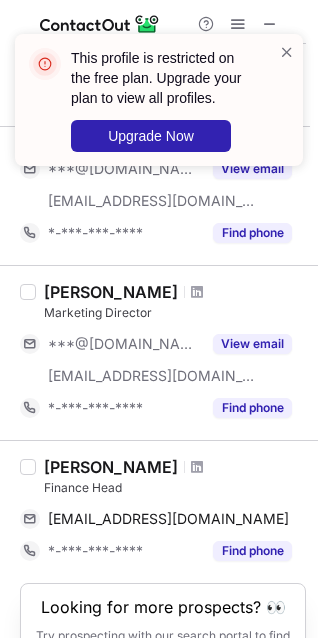 scroll, scrollTop: 940, scrollLeft: 0, axis: vertical 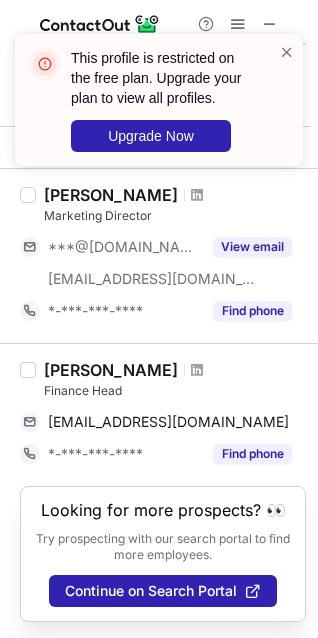drag, startPoint x: 45, startPoint y: 353, endPoint x: 198, endPoint y: 358, distance: 153.08168 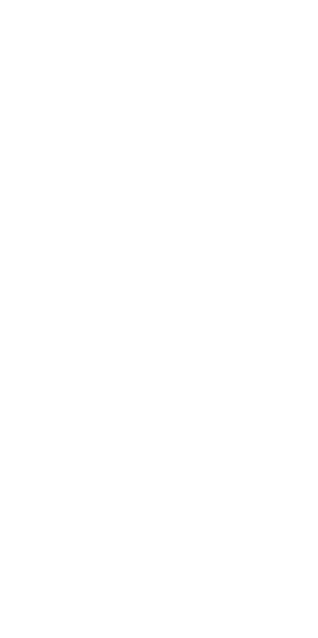 scroll, scrollTop: 0, scrollLeft: 0, axis: both 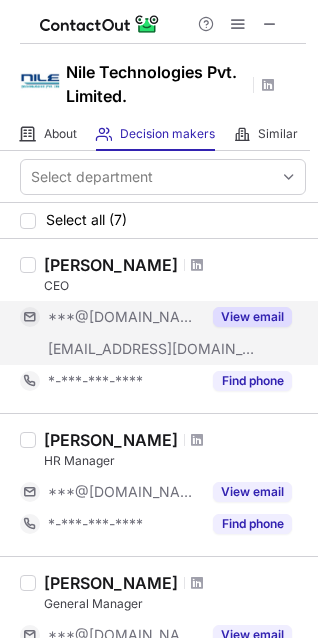 click on "View email" at bounding box center (252, 317) 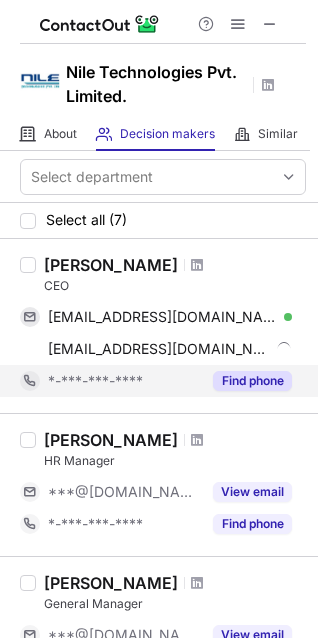 click on "Find phone" at bounding box center [252, 381] 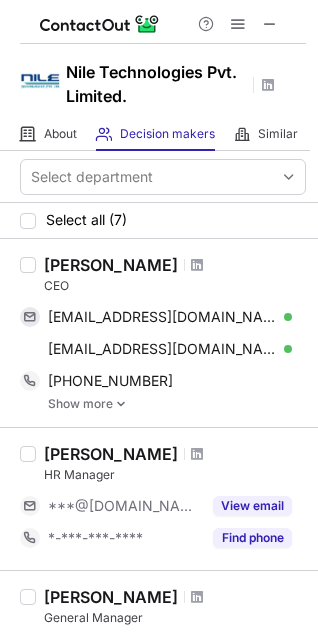 click on "Show more" at bounding box center [177, 404] 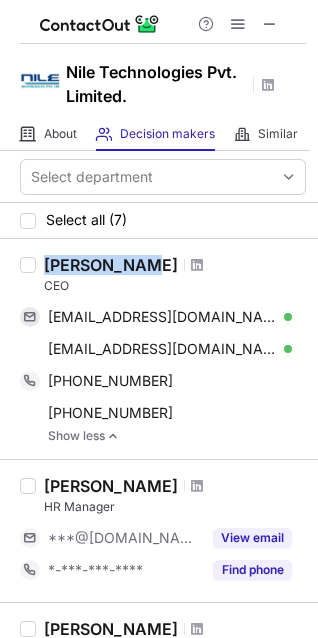 drag, startPoint x: 45, startPoint y: 267, endPoint x: 134, endPoint y: 271, distance: 89.08984 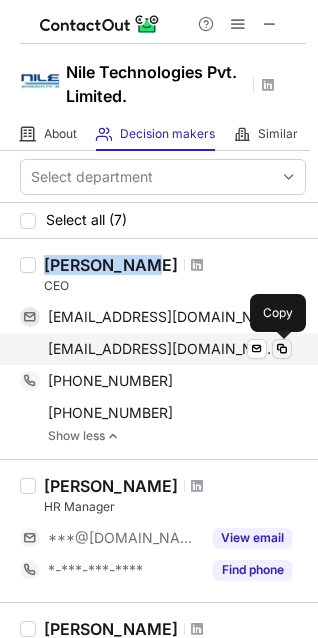 click at bounding box center (282, 349) 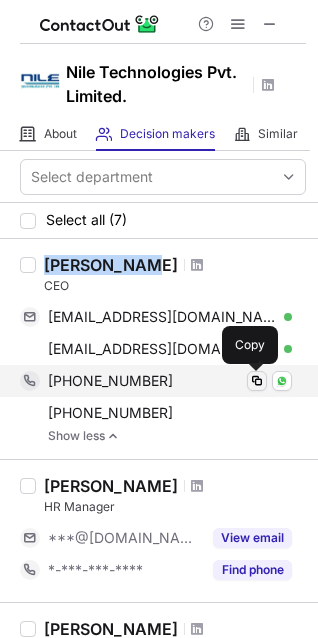 click at bounding box center (257, 381) 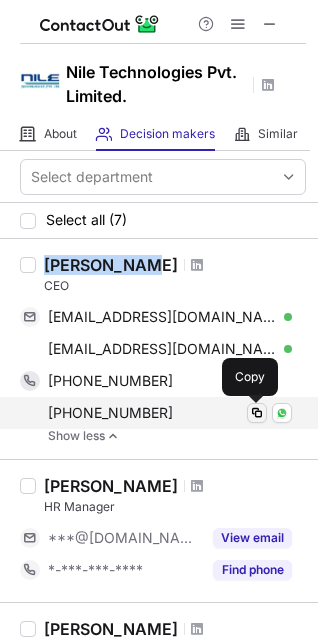click at bounding box center [257, 413] 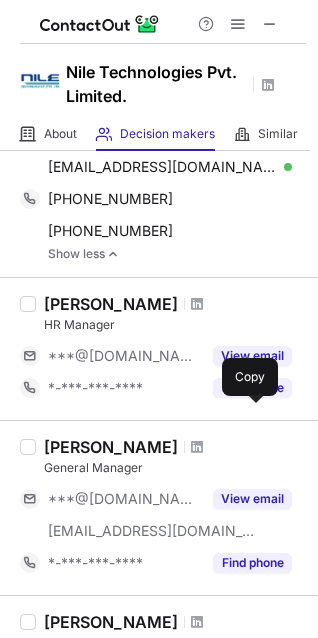 scroll, scrollTop: 0, scrollLeft: 0, axis: both 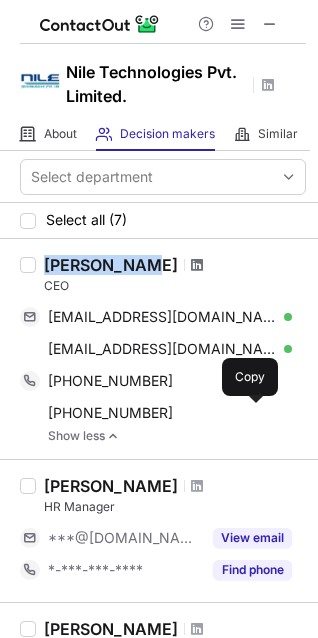 click at bounding box center (197, 265) 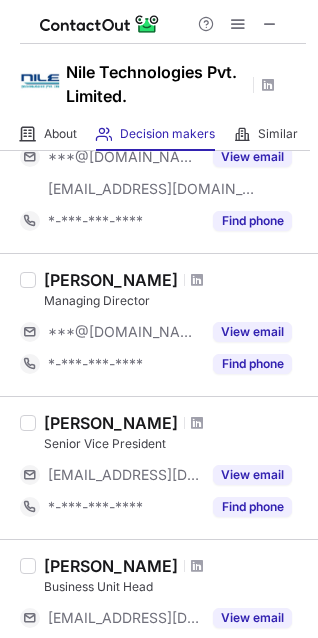 scroll, scrollTop: 525, scrollLeft: 0, axis: vertical 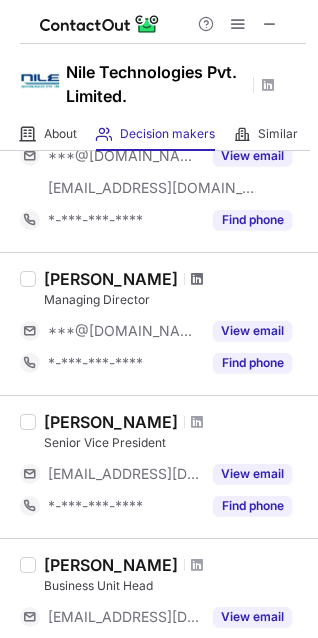 click at bounding box center (197, 279) 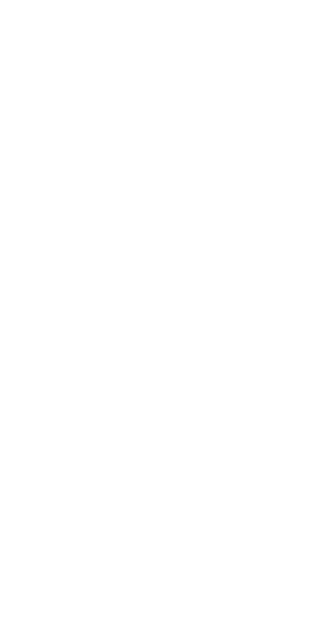 scroll, scrollTop: 0, scrollLeft: 0, axis: both 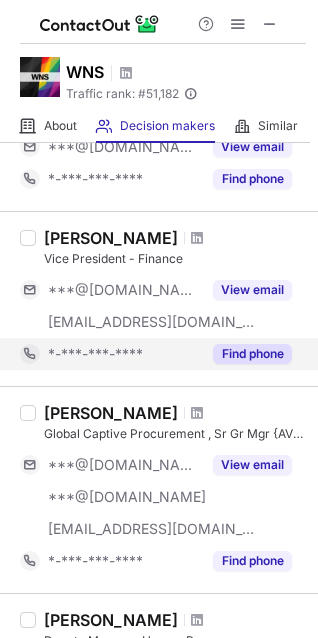 click on "Find phone" at bounding box center (252, 354) 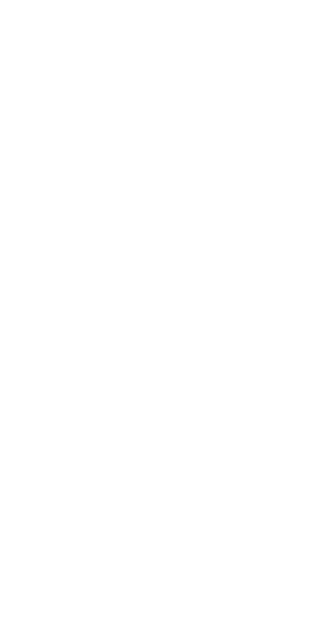 scroll, scrollTop: 0, scrollLeft: 0, axis: both 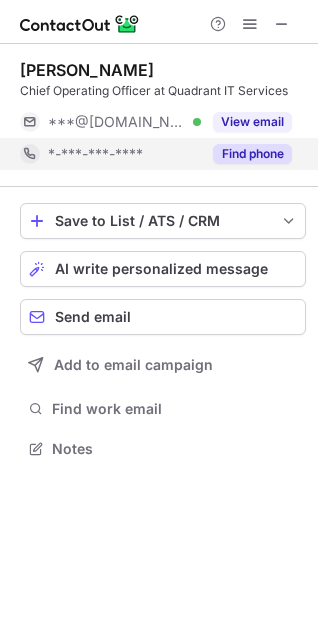 click on "Find phone" at bounding box center [252, 154] 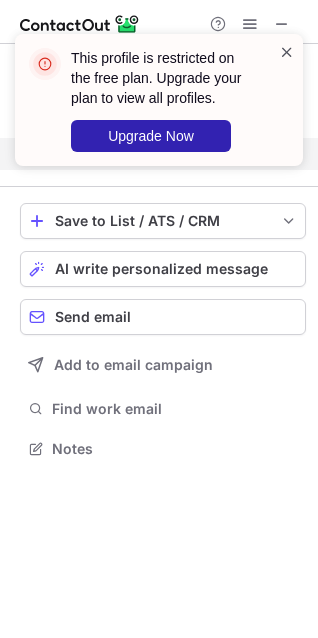 click at bounding box center (287, 52) 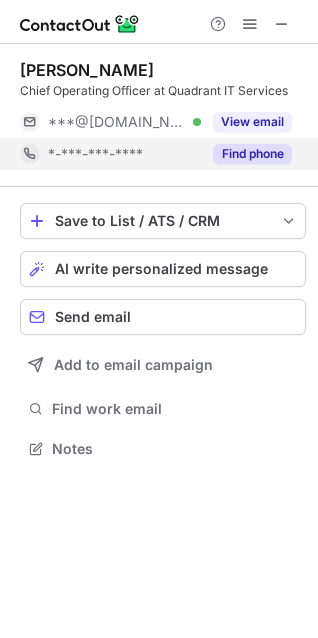 drag, startPoint x: 156, startPoint y: 69, endPoint x: 17, endPoint y: 70, distance: 139.0036 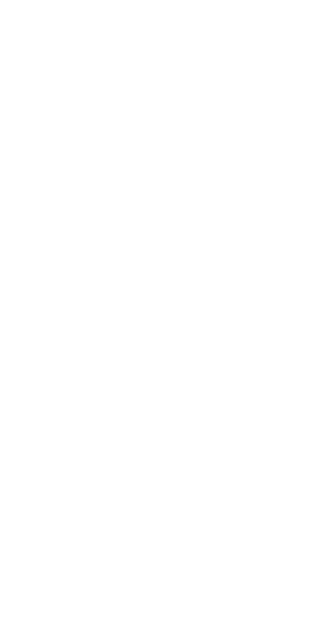 scroll, scrollTop: 0, scrollLeft: 0, axis: both 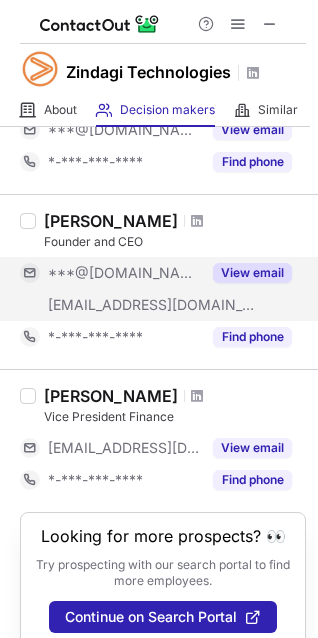 click on "View email" at bounding box center (252, 273) 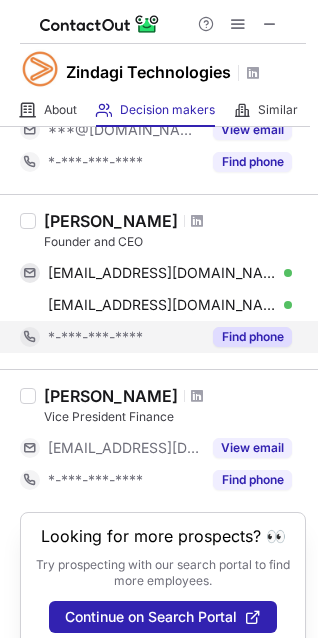 click on "Find phone" at bounding box center [252, 337] 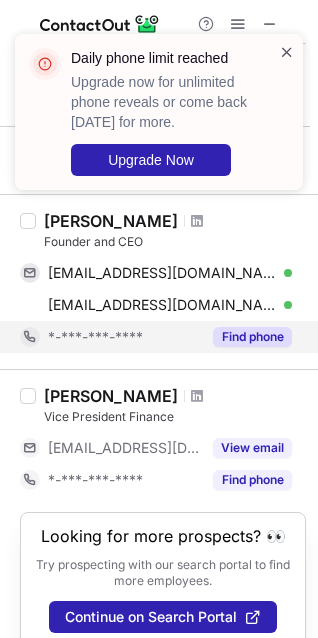 click at bounding box center (287, 52) 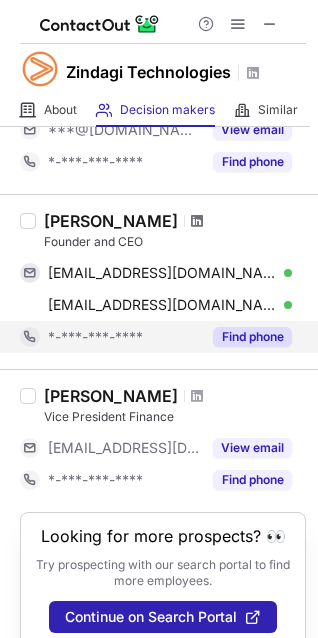 click at bounding box center (197, 221) 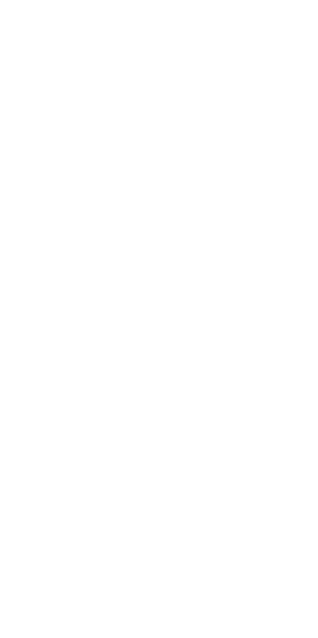 scroll, scrollTop: 0, scrollLeft: 0, axis: both 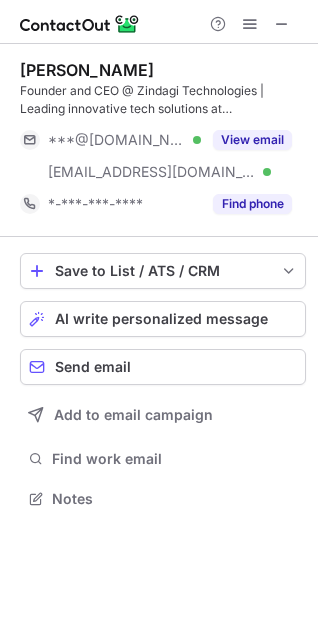 drag, startPoint x: 171, startPoint y: 70, endPoint x: 14, endPoint y: 79, distance: 157.25775 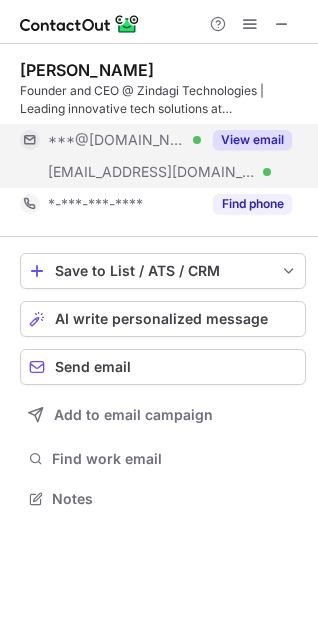 click on "View email" at bounding box center [252, 140] 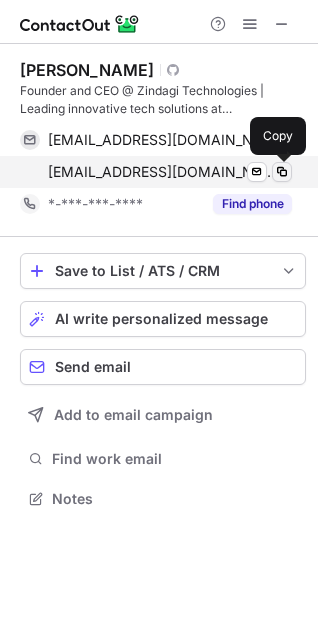 click at bounding box center (282, 172) 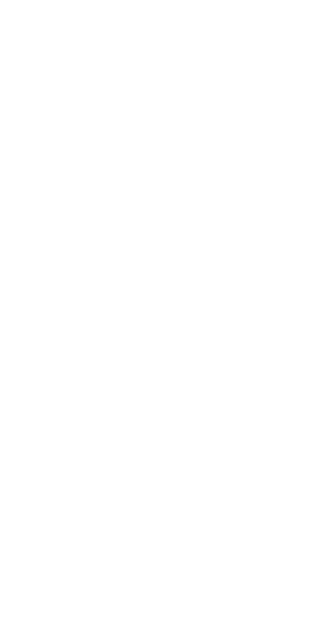 scroll, scrollTop: 0, scrollLeft: 0, axis: both 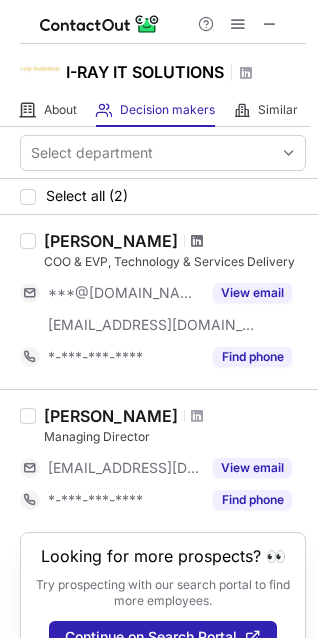 click at bounding box center (197, 241) 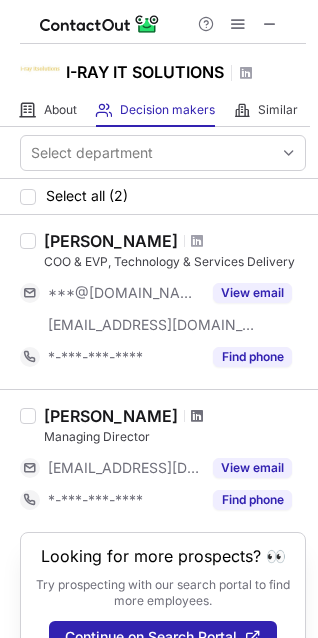 click at bounding box center (197, 416) 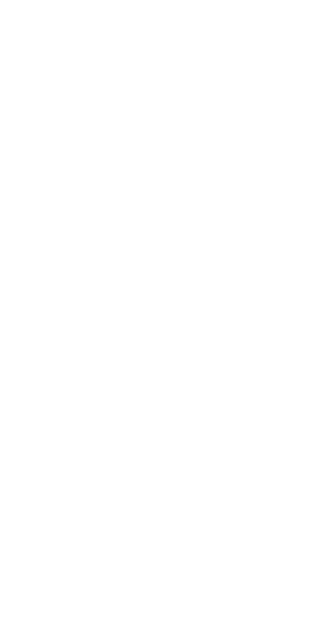scroll, scrollTop: 0, scrollLeft: 0, axis: both 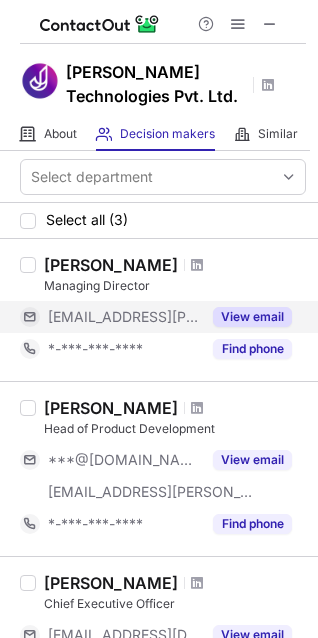 click on "View email" at bounding box center [252, 317] 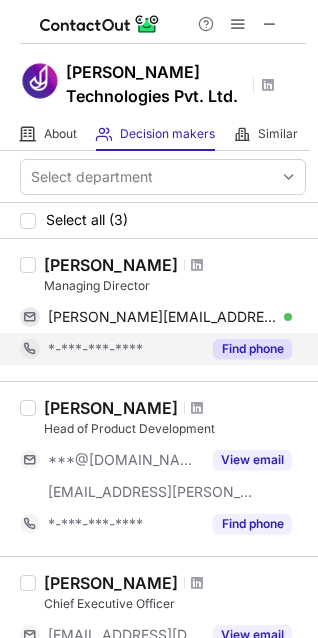 click on "Find phone" at bounding box center (252, 349) 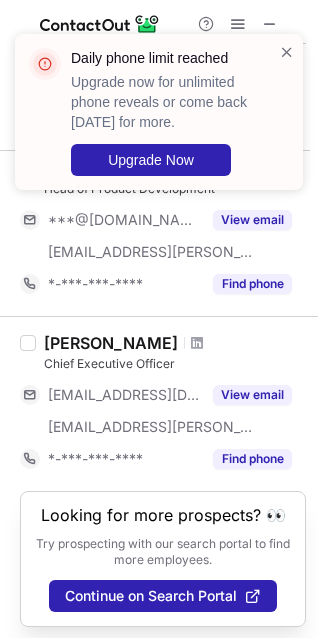 scroll, scrollTop: 250, scrollLeft: 0, axis: vertical 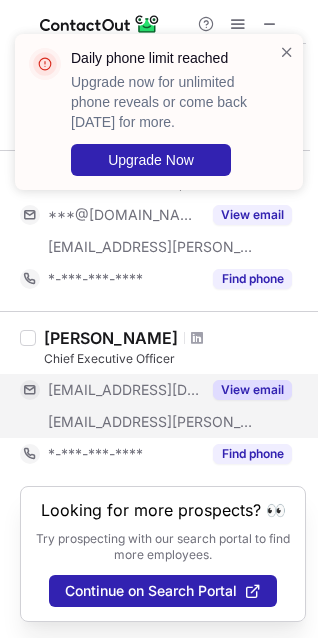 click on "View email" at bounding box center [252, 390] 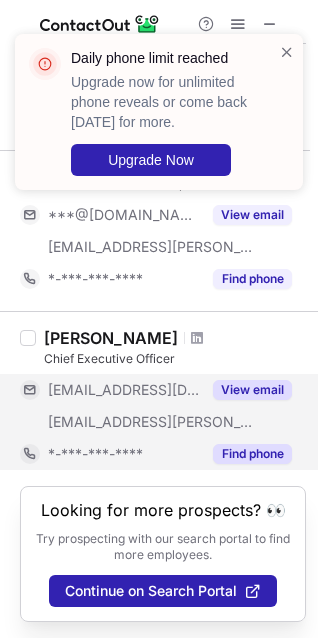 click on "Find phone" at bounding box center (252, 454) 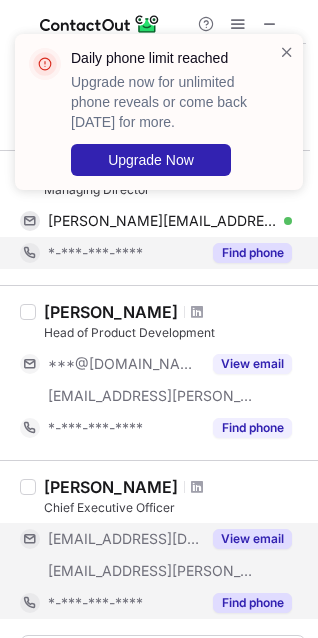 scroll, scrollTop: 0, scrollLeft: 0, axis: both 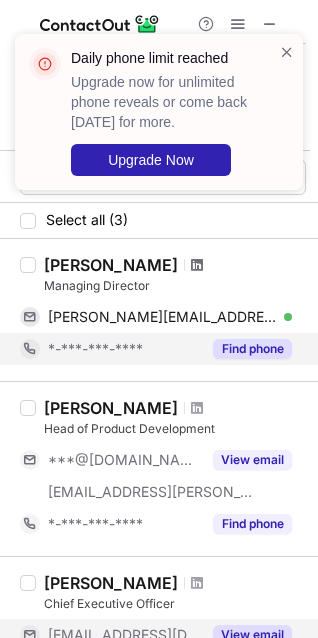 click at bounding box center (197, 265) 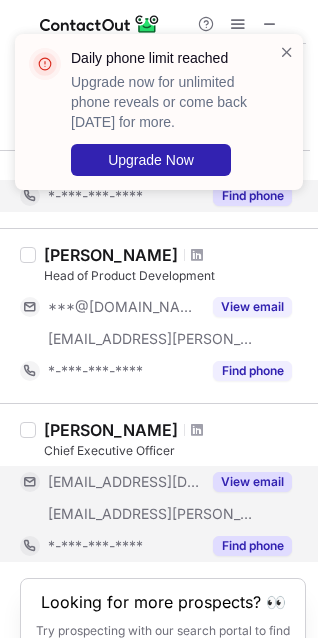 scroll, scrollTop: 264, scrollLeft: 0, axis: vertical 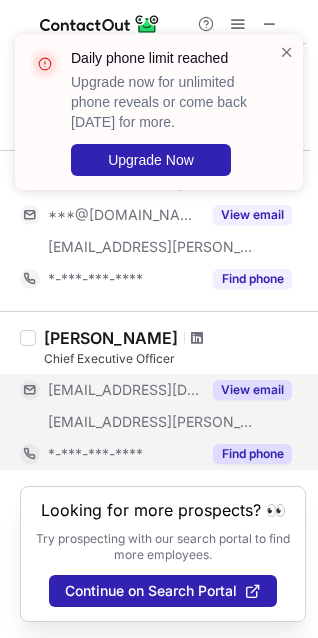 click at bounding box center (197, 338) 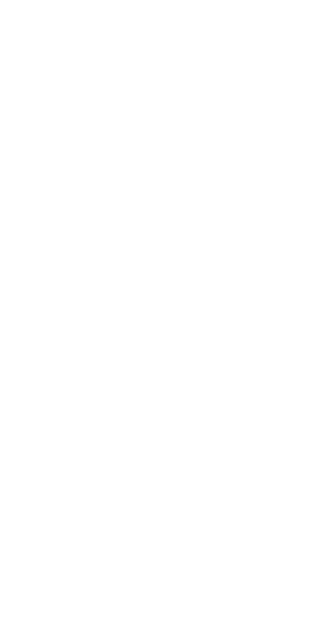 scroll, scrollTop: 0, scrollLeft: 0, axis: both 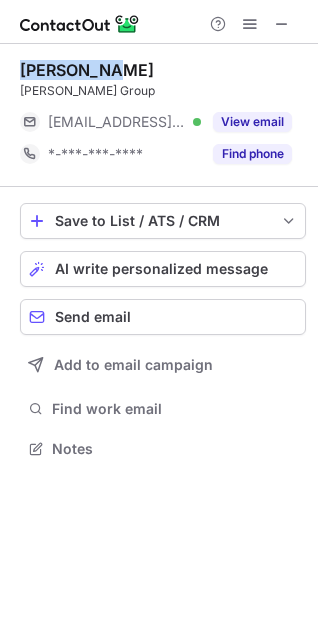 drag, startPoint x: 103, startPoint y: 69, endPoint x: 22, endPoint y: 71, distance: 81.02469 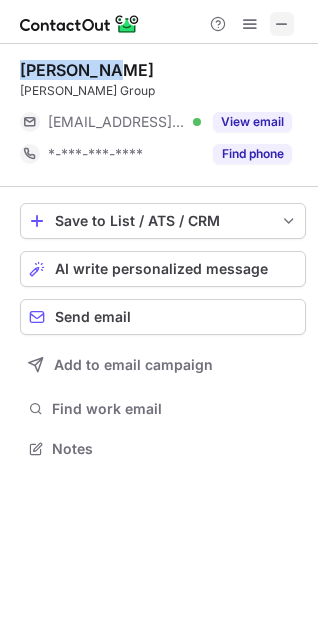 click at bounding box center (282, 24) 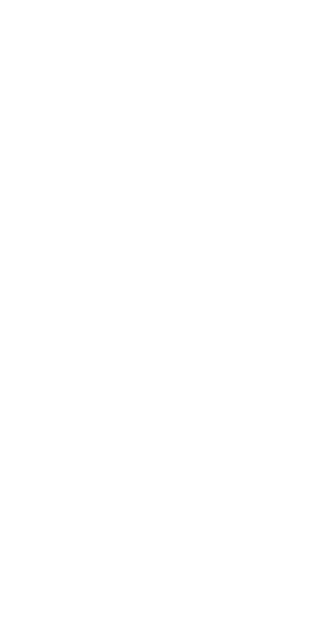 scroll, scrollTop: 0, scrollLeft: 0, axis: both 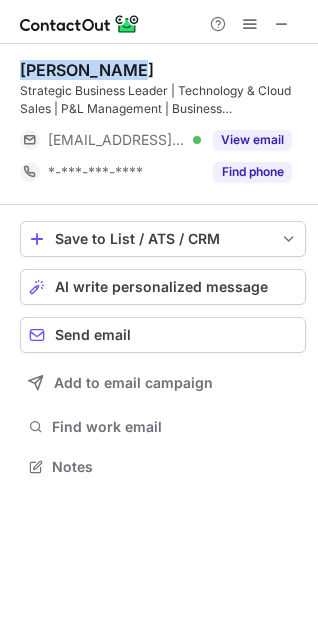 drag, startPoint x: 22, startPoint y: 70, endPoint x: 140, endPoint y: 64, distance: 118.15244 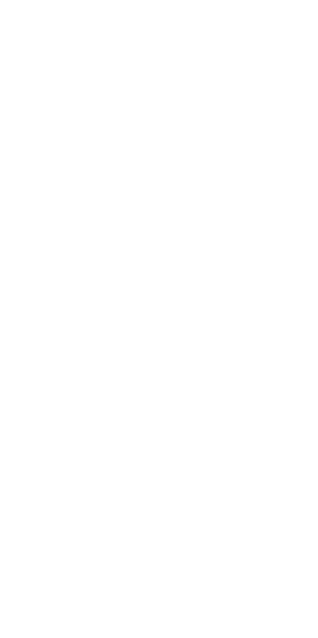 scroll, scrollTop: 0, scrollLeft: 0, axis: both 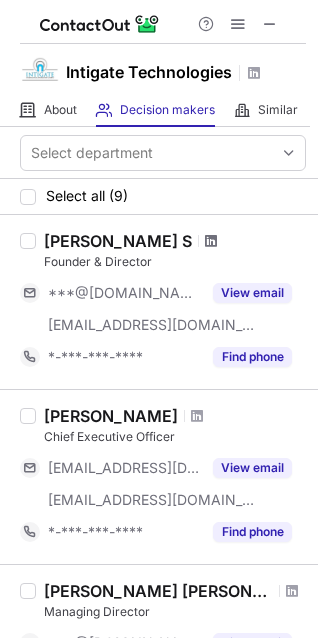 click at bounding box center (211, 241) 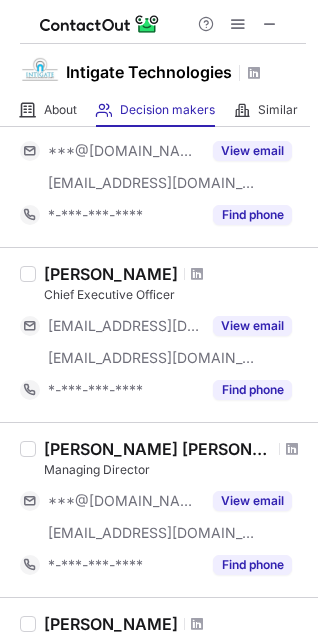 scroll, scrollTop: 154, scrollLeft: 0, axis: vertical 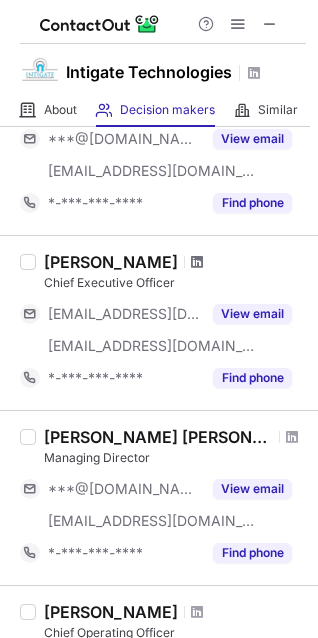 click at bounding box center [197, 262] 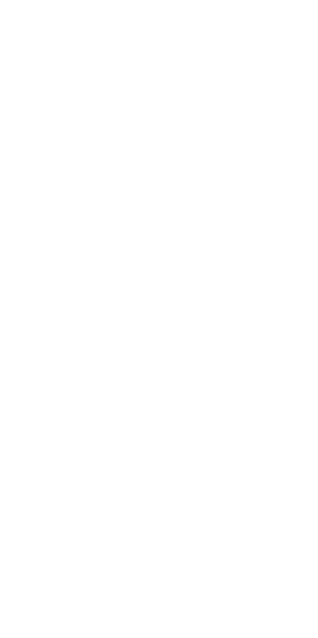 scroll, scrollTop: 0, scrollLeft: 0, axis: both 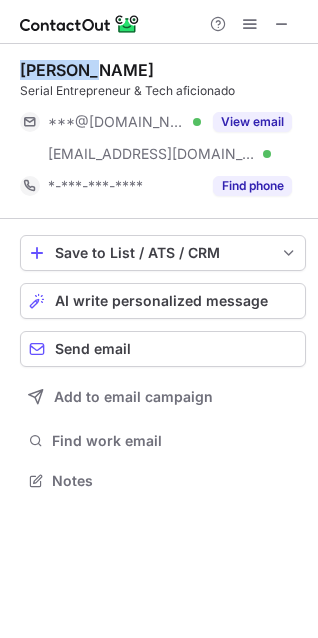drag, startPoint x: 81, startPoint y: 70, endPoint x: 23, endPoint y: 67, distance: 58.077534 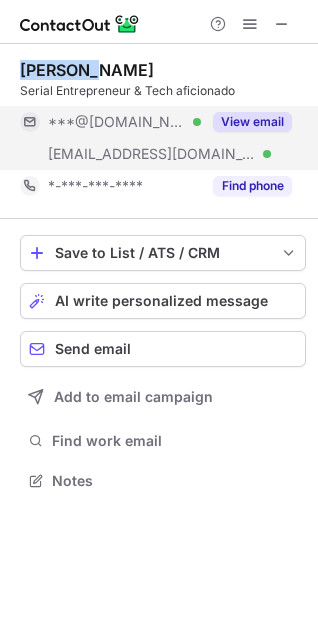 click on "View email" at bounding box center [252, 122] 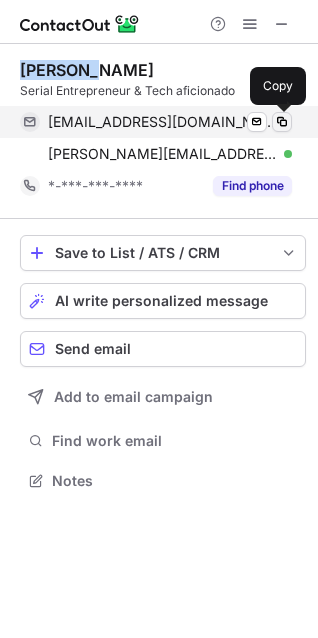 click at bounding box center (282, 122) 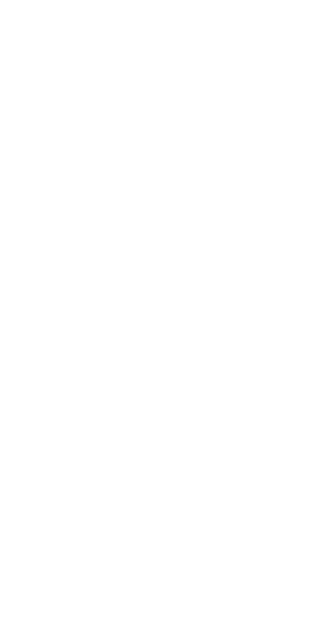 scroll, scrollTop: 0, scrollLeft: 0, axis: both 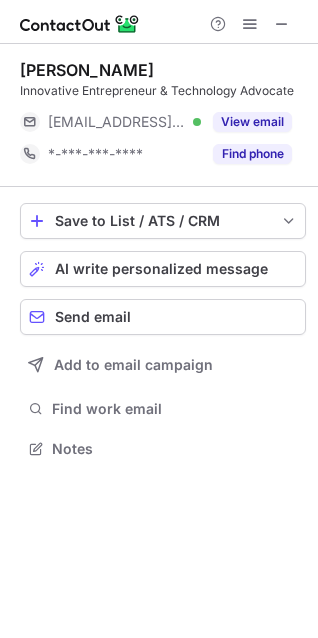 drag, startPoint x: 140, startPoint y: 70, endPoint x: 23, endPoint y: 74, distance: 117.06836 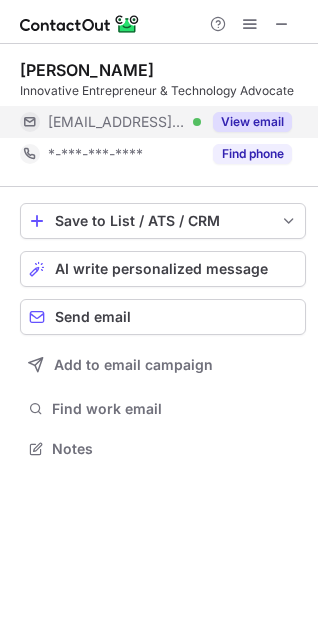 click on "View email" at bounding box center [252, 122] 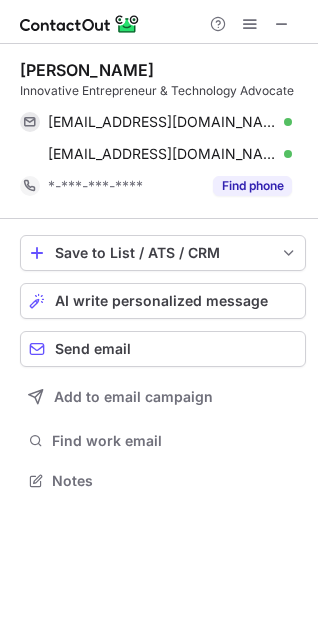 scroll, scrollTop: 10, scrollLeft: 10, axis: both 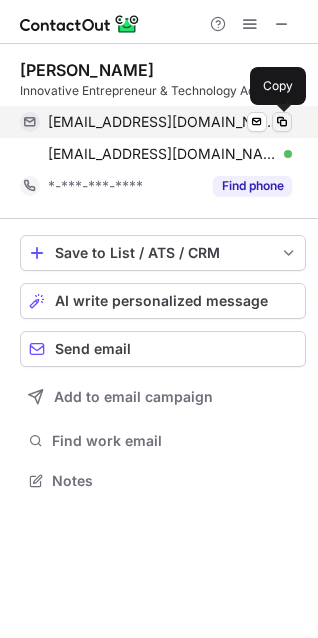 click at bounding box center (282, 122) 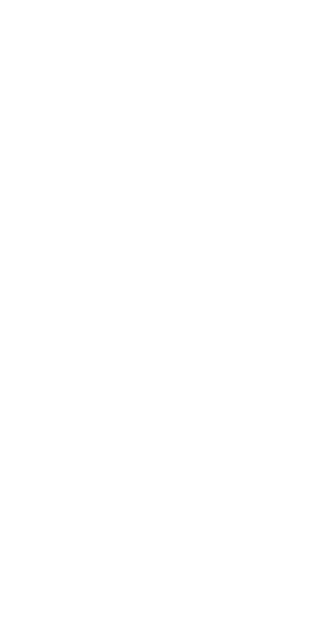 scroll, scrollTop: 0, scrollLeft: 0, axis: both 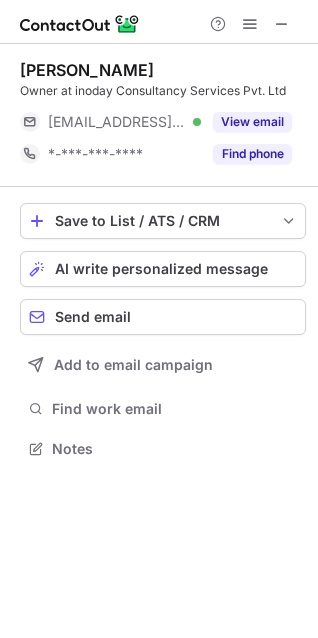 drag, startPoint x: 21, startPoint y: 65, endPoint x: 139, endPoint y: 67, distance: 118.016945 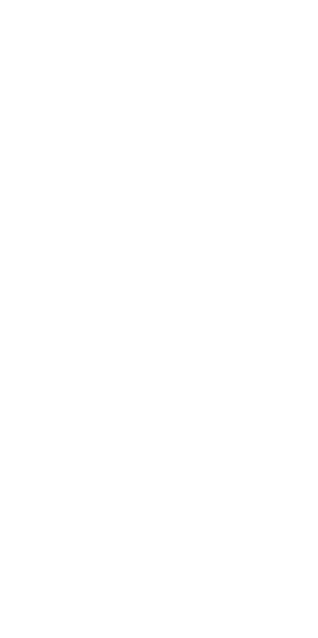 scroll, scrollTop: 0, scrollLeft: 0, axis: both 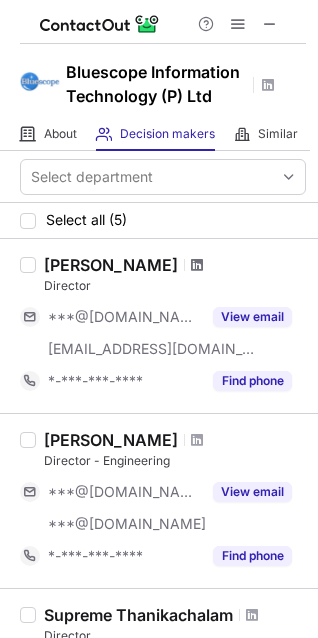 click at bounding box center (197, 265) 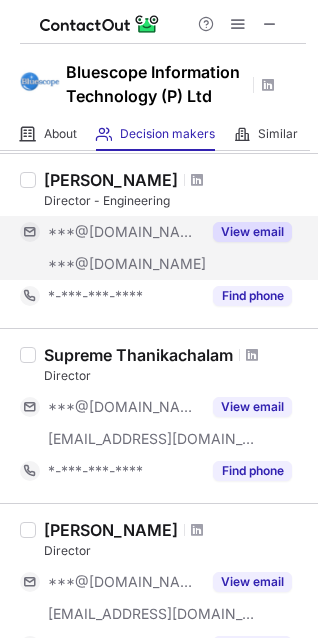 scroll, scrollTop: 261, scrollLeft: 0, axis: vertical 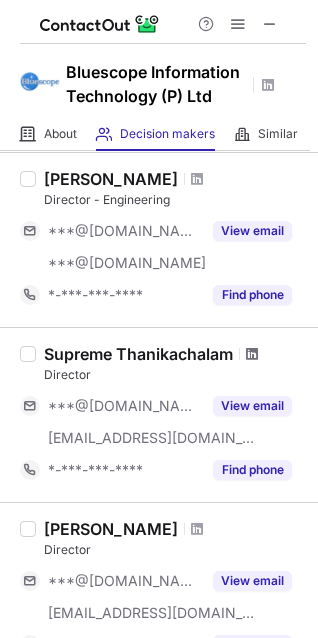 click at bounding box center (252, 354) 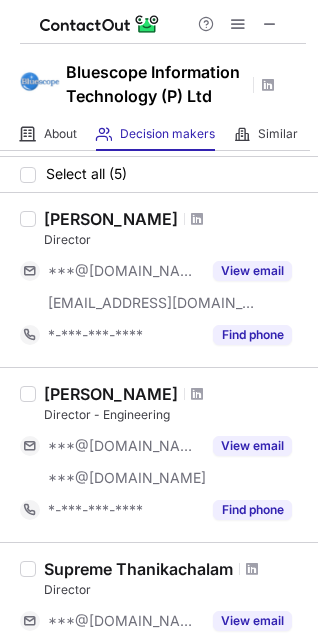 scroll, scrollTop: 0, scrollLeft: 0, axis: both 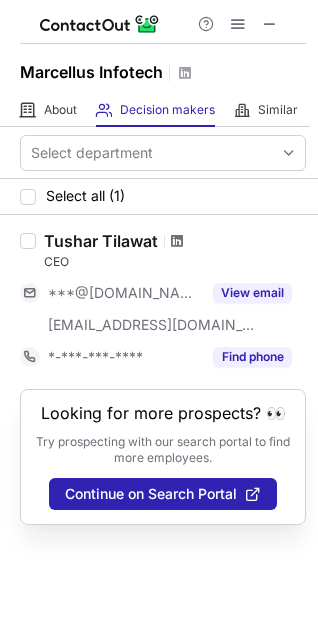 click at bounding box center (177, 241) 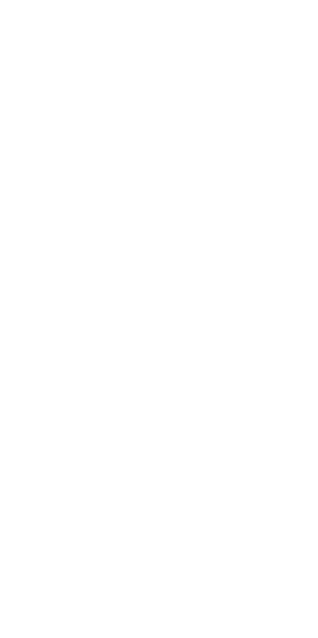 scroll, scrollTop: 0, scrollLeft: 0, axis: both 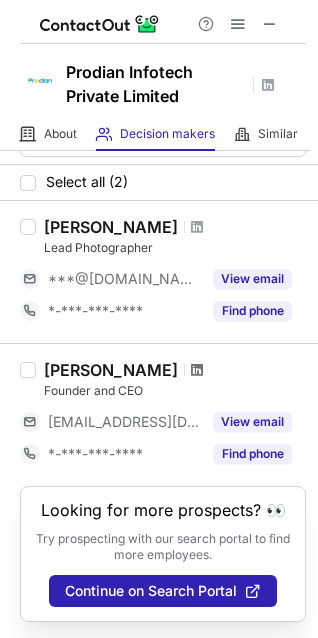 click at bounding box center [197, 370] 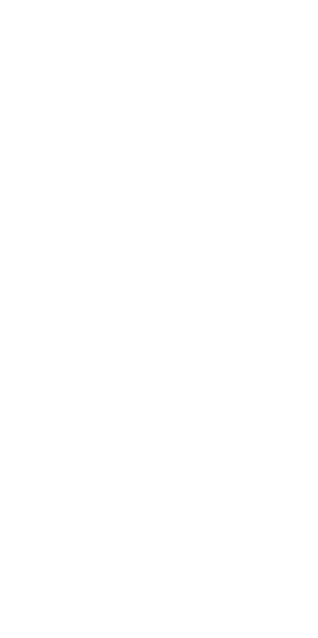 scroll, scrollTop: 0, scrollLeft: 0, axis: both 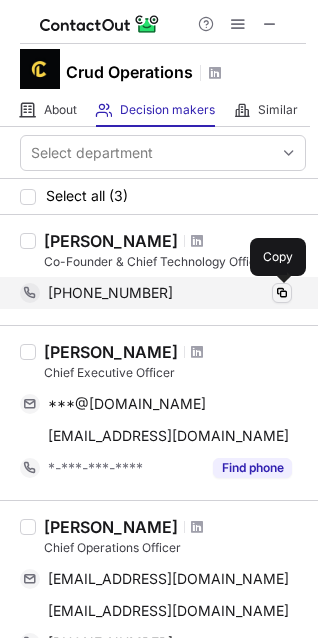 click at bounding box center (282, 293) 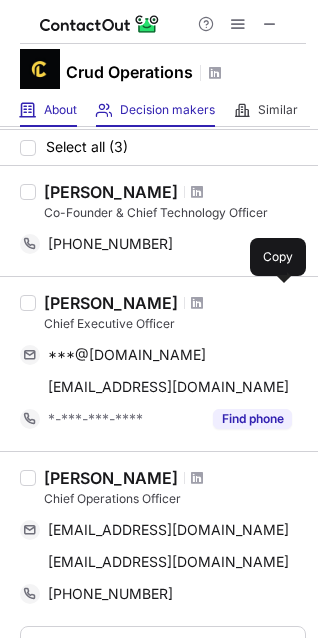 scroll, scrollTop: 50, scrollLeft: 0, axis: vertical 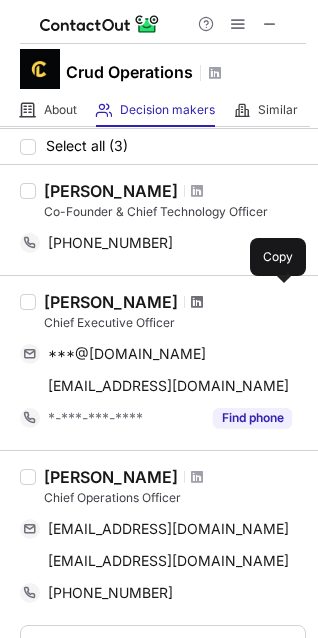 click at bounding box center [197, 302] 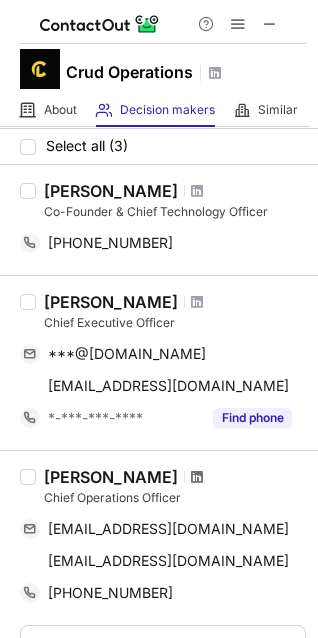 click at bounding box center (197, 477) 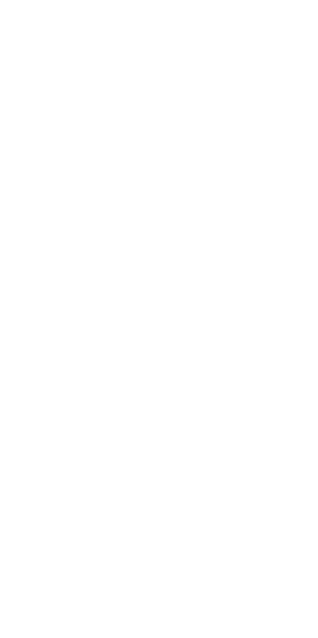 scroll, scrollTop: 0, scrollLeft: 0, axis: both 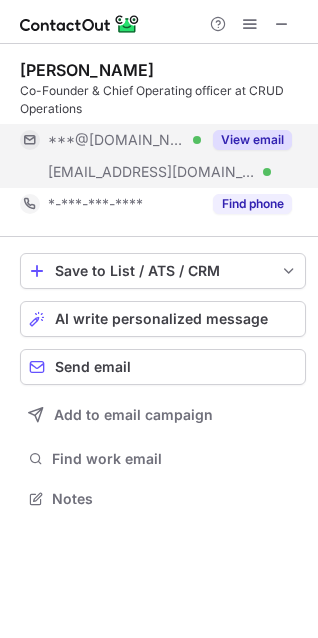 click on "View email" at bounding box center [252, 140] 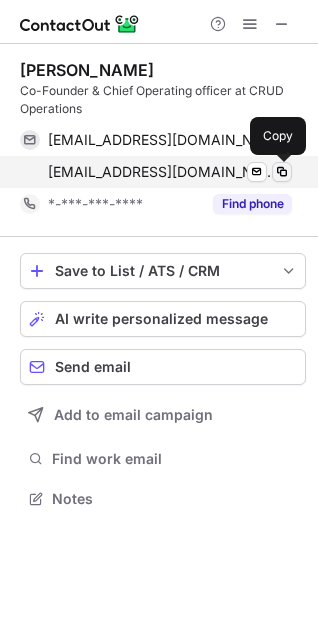 click at bounding box center [282, 172] 